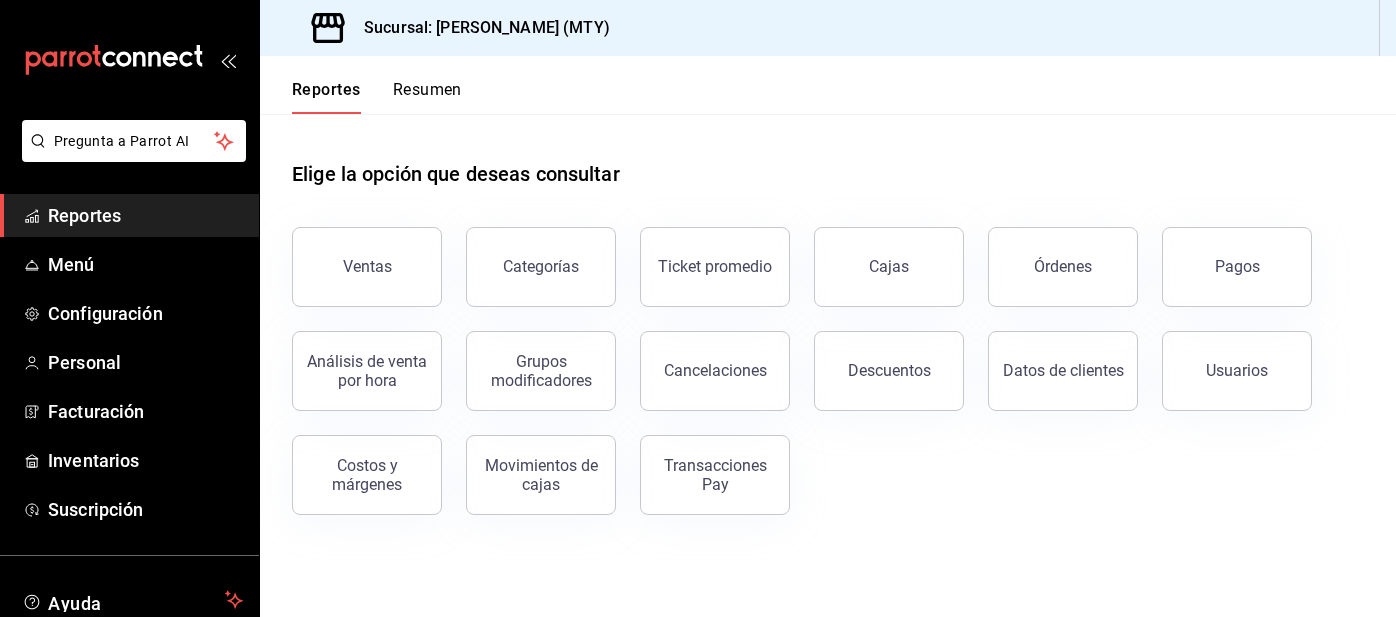 scroll, scrollTop: 0, scrollLeft: 0, axis: both 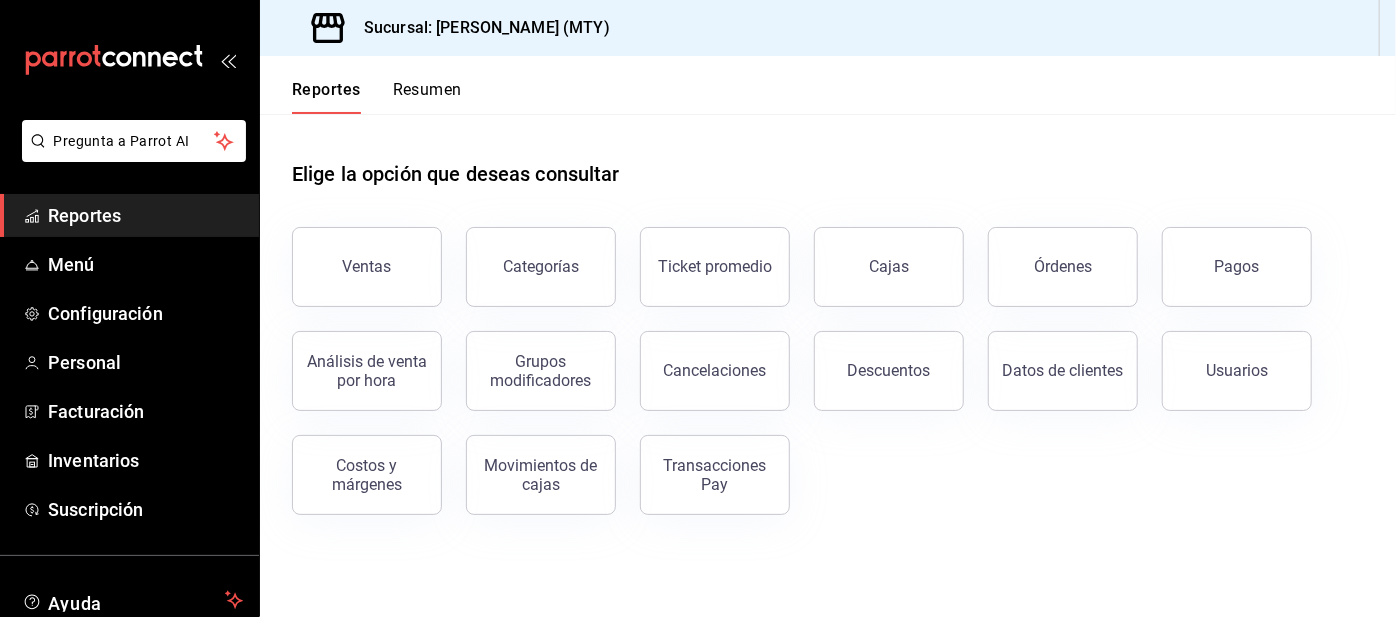 click on "Resumen" at bounding box center (427, 97) 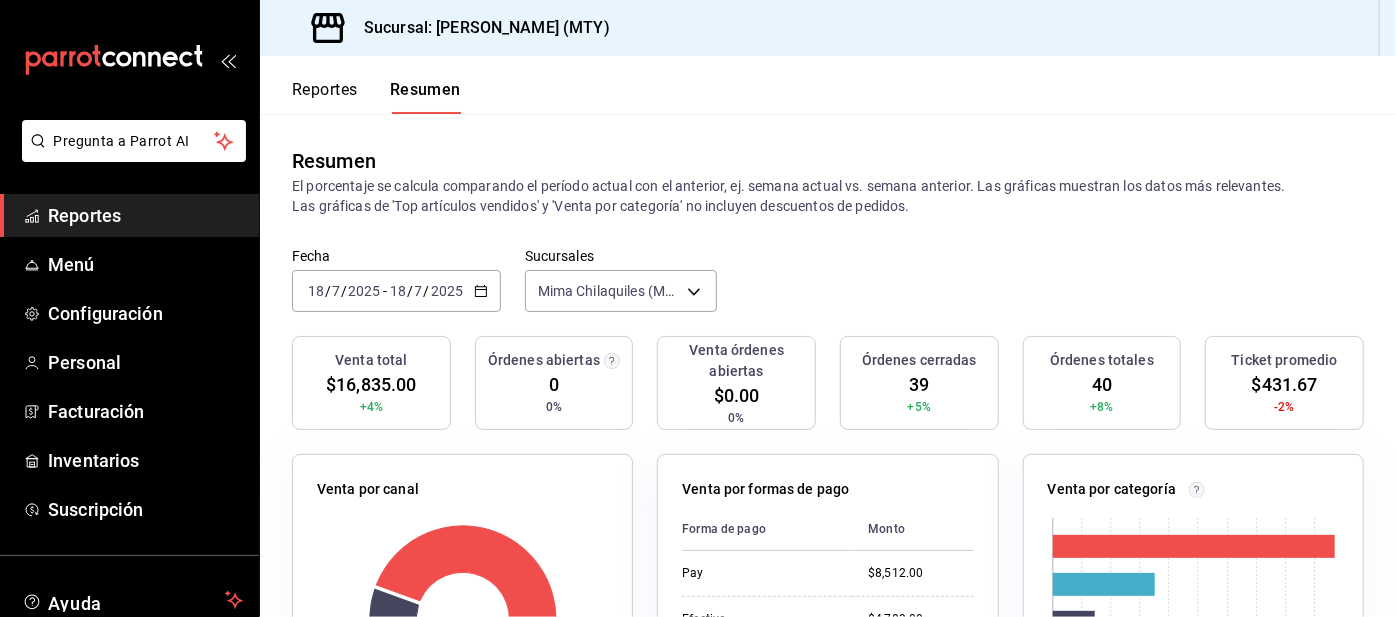 click on "Reportes" at bounding box center [325, 97] 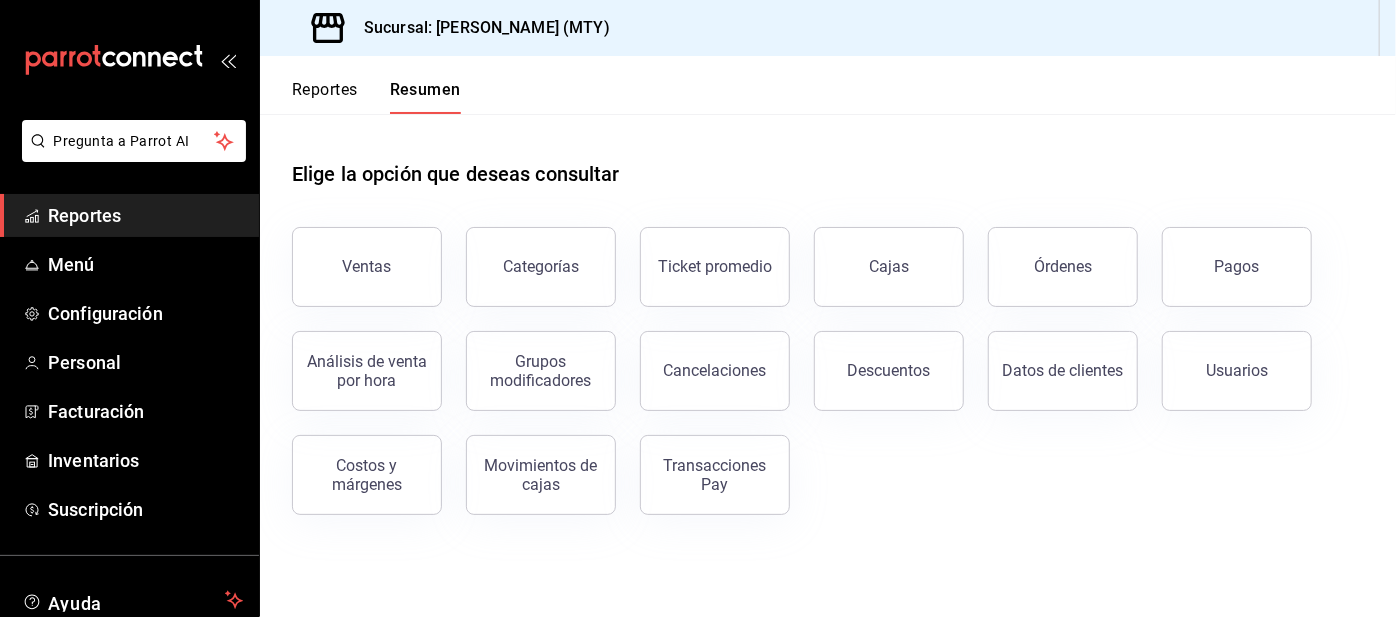 click on "Reportes" at bounding box center [325, 97] 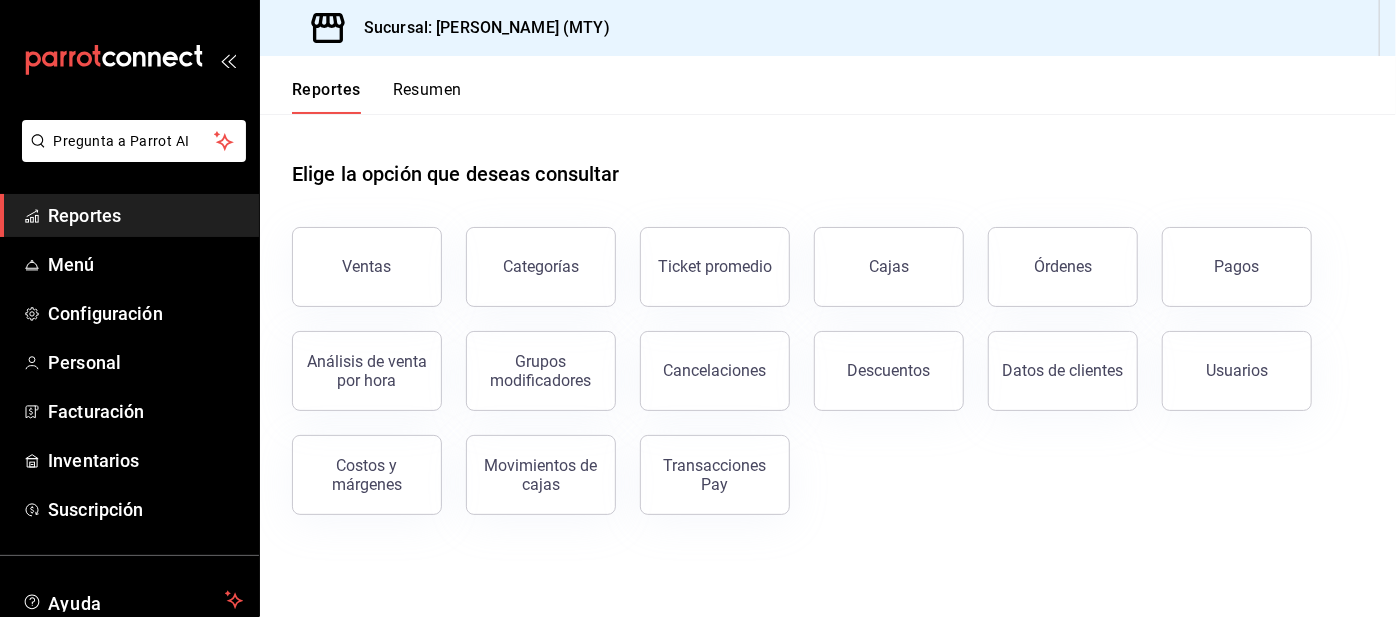 click on "Pagos" at bounding box center (1237, 266) 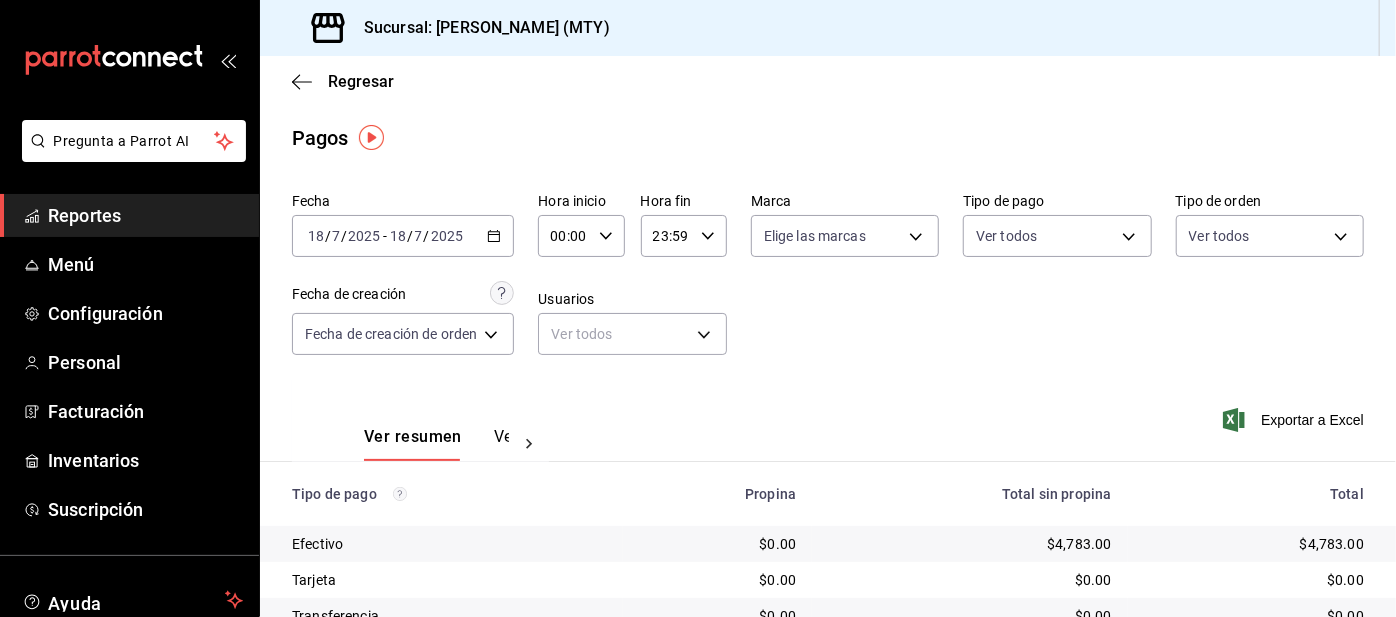 click on "Pregunta a Parrot AI Reportes   Menú   Configuración   Personal   Facturación   Inventarios   Suscripción   Ayuda Recomienda Parrot   [PERSON_NAME]   Sugerir nueva función   Sucursal: Mima Chilaquiles (MTY) Regresar Pagos Fecha [DATE] [DATE] - [DATE] [DATE] Hora inicio 00:00 Hora inicio Hora fin 23:59 Hora fin Marca Elige las marcas Tipo de pago Ver todos Tipo de orden Ver todos Fecha de creación   Fecha de creación de orden ORDER Usuarios Ver todos null Ver resumen Ver pagos Exportar a Excel Tipo de pago   Propina Total sin propina Total Efectivo $0.00 $4,783.00 $4,783.00 Tarjeta $0.00 $0.00 $0.00 Transferencia $0.00 $0.00 $0.00 DIDI $0.00 $0.00 $0.00 UBER $0.00 $0.00 $0.00 Uber Eats $0.00 $1,525.00 $1,525.00 DiDi Food $0.00 $2,015.00 $2,015.00 Pay $928.02 $8,512.00 $9,440.02 Total $928.02 $16,835.00 $17,763.02 Pregunta a Parrot AI Reportes   Menú   Configuración   Personal   Facturación   Inventarios   Suscripción   Ayuda Recomienda Parrot   [PERSON_NAME]" at bounding box center (698, 308) 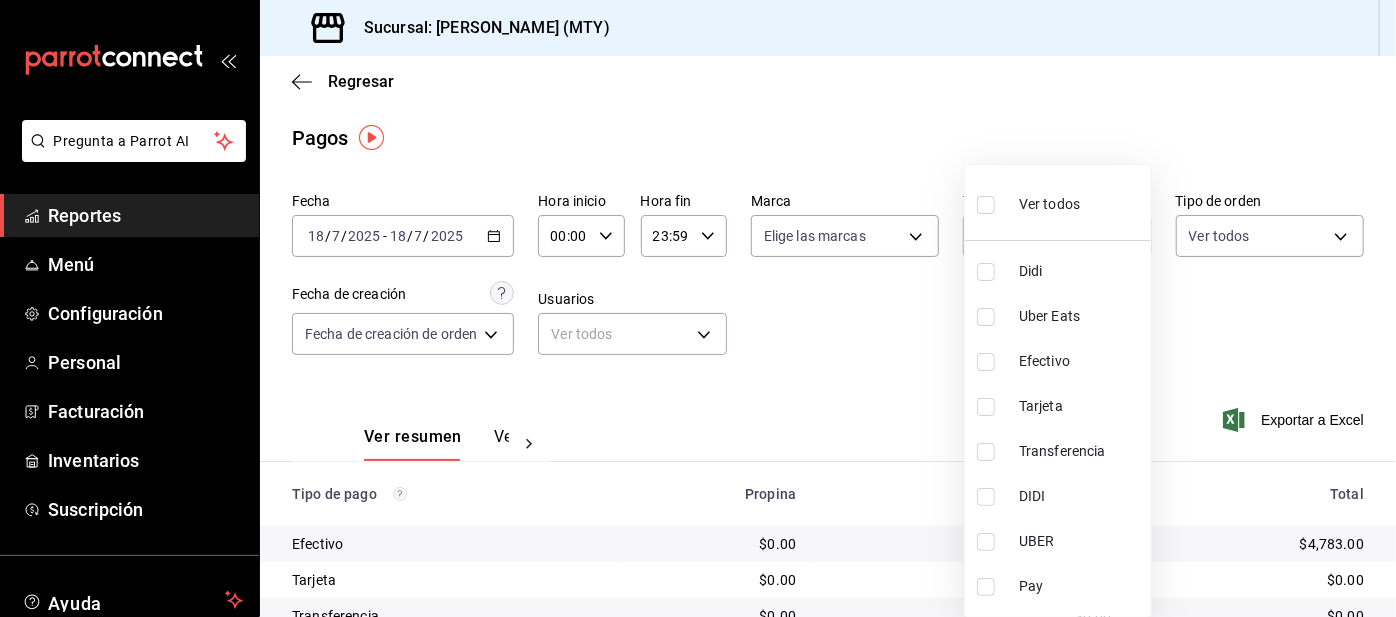 click at bounding box center [986, 272] 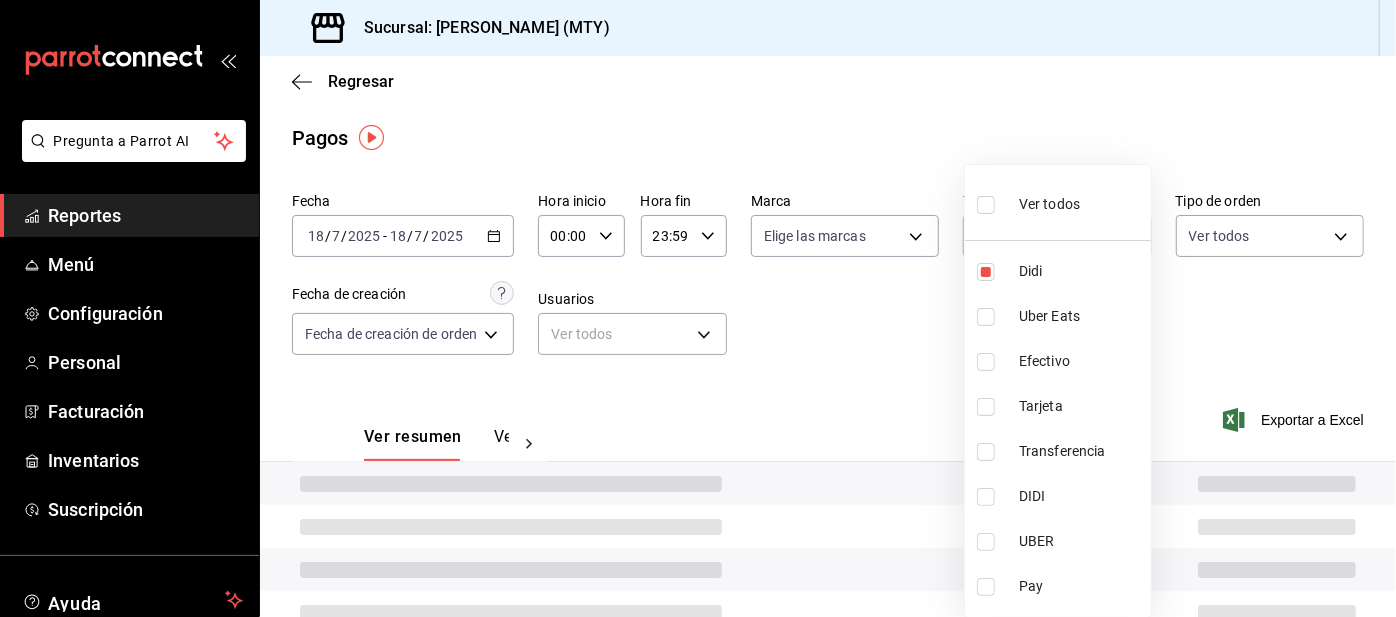 type on "ac2aad4e-3626-4df0-8b49-5bb49559922d" 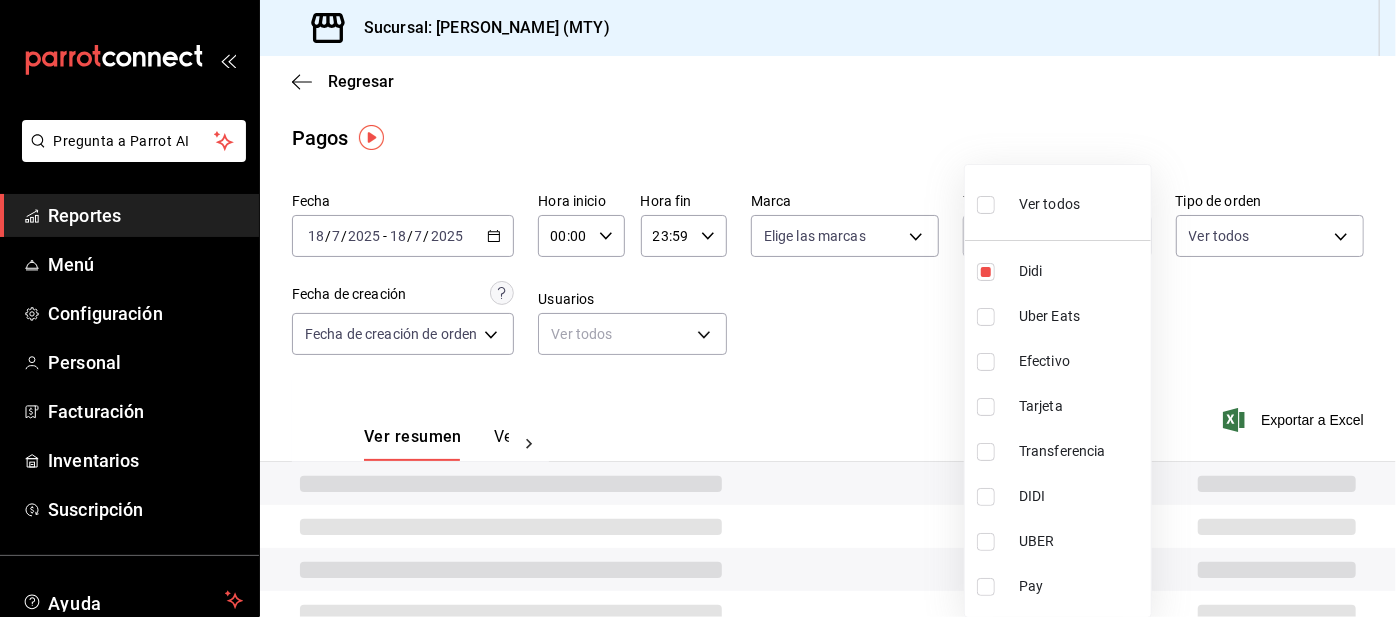 click at bounding box center [698, 308] 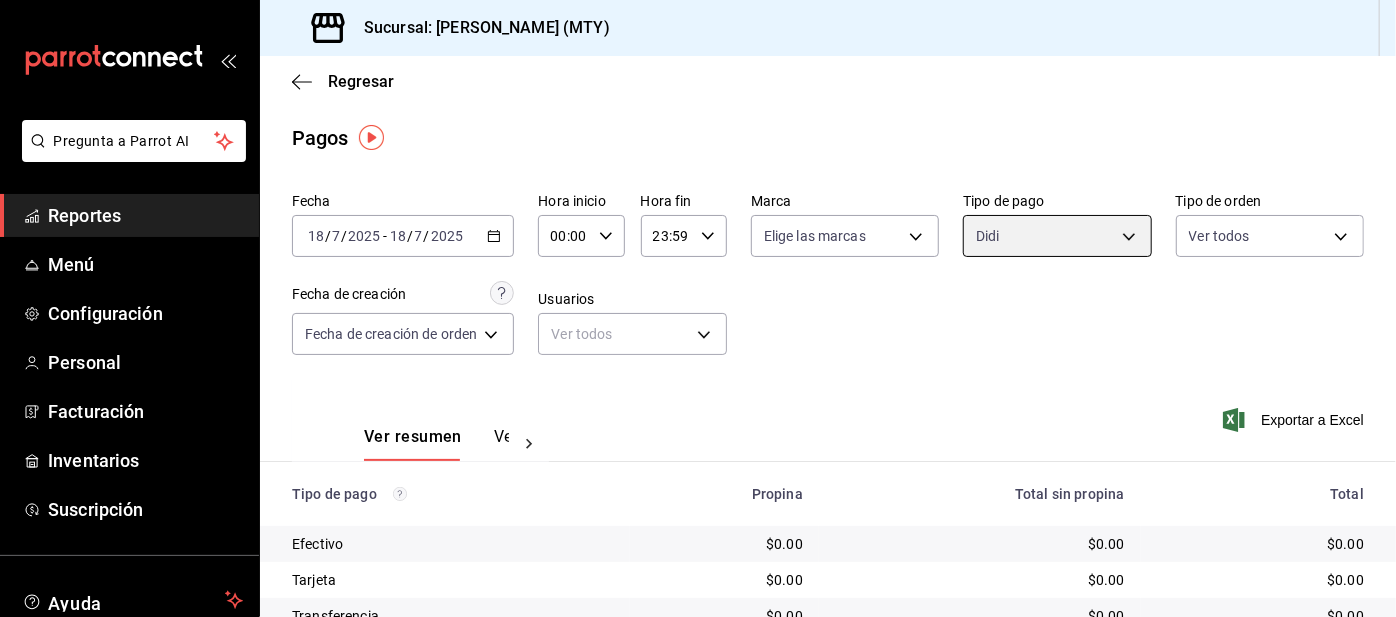 scroll, scrollTop: 168, scrollLeft: 0, axis: vertical 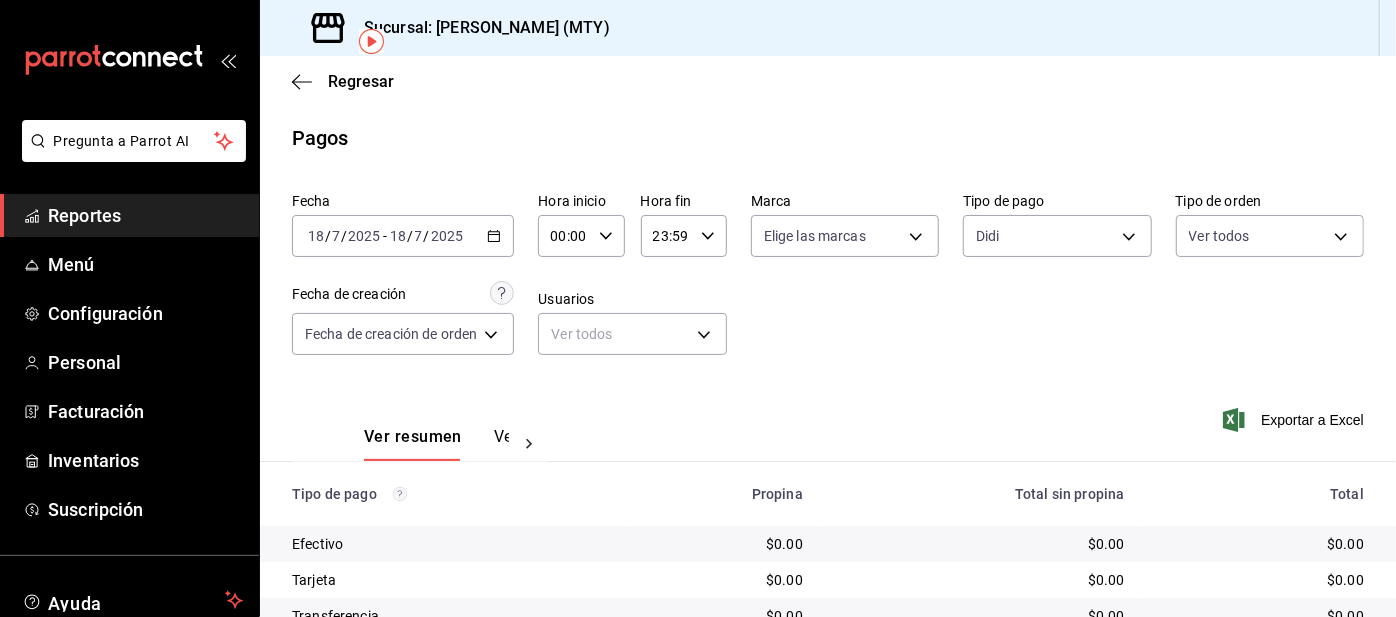 click on "Pregunta a Parrot AI Reportes   Menú   Configuración   Personal   Facturación   Inventarios   Suscripción   Ayuda Recomienda Parrot   [PERSON_NAME]   Sugerir nueva función   Sucursal: Mima Chilaquiles (MTY) Regresar Pagos Fecha [DATE] [DATE] - [DATE] [DATE] Hora inicio 00:00 Hora inicio Hora fin 23:59 Hora fin Marca Elige las marcas Tipo de pago Didi ac2aad4e-3626-4df0-8b49-5bb49559922d Tipo de orden Ver todos Fecha de creación   Fecha de creación de orden ORDER Usuarios Ver todos null Ver resumen Ver pagos Exportar a Excel Tipo de pago   Propina Total sin propina Total Efectivo $0.00 $0.00 $0.00 Tarjeta $0.00 $0.00 $0.00 Transferencia $0.00 $0.00 $0.00 DIDI $0.00 $0.00 $0.00 UBER $0.00 $0.00 $0.00 Uber Eats $0.00 $0.00 $0.00 DiDi Food $0.00 $2,015.00 $2,015.00 Pay $0.00 $0.00 $0.00 Total $0.00 $2,015.00 $2,015.00 Pregunta a Parrot AI Reportes   Menú   Configuración   Personal   Facturación   Inventarios   Suscripción   Ayuda Recomienda Parrot   [PERSON_NAME]" at bounding box center [698, 308] 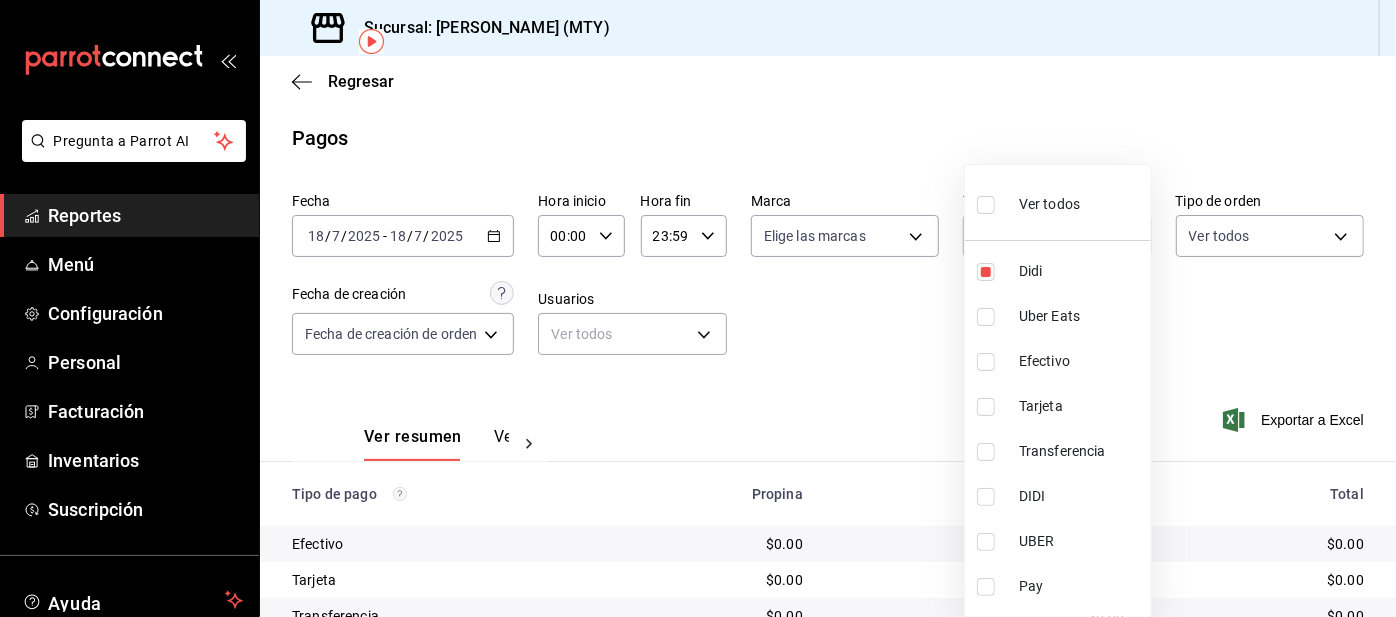 click at bounding box center [986, 272] 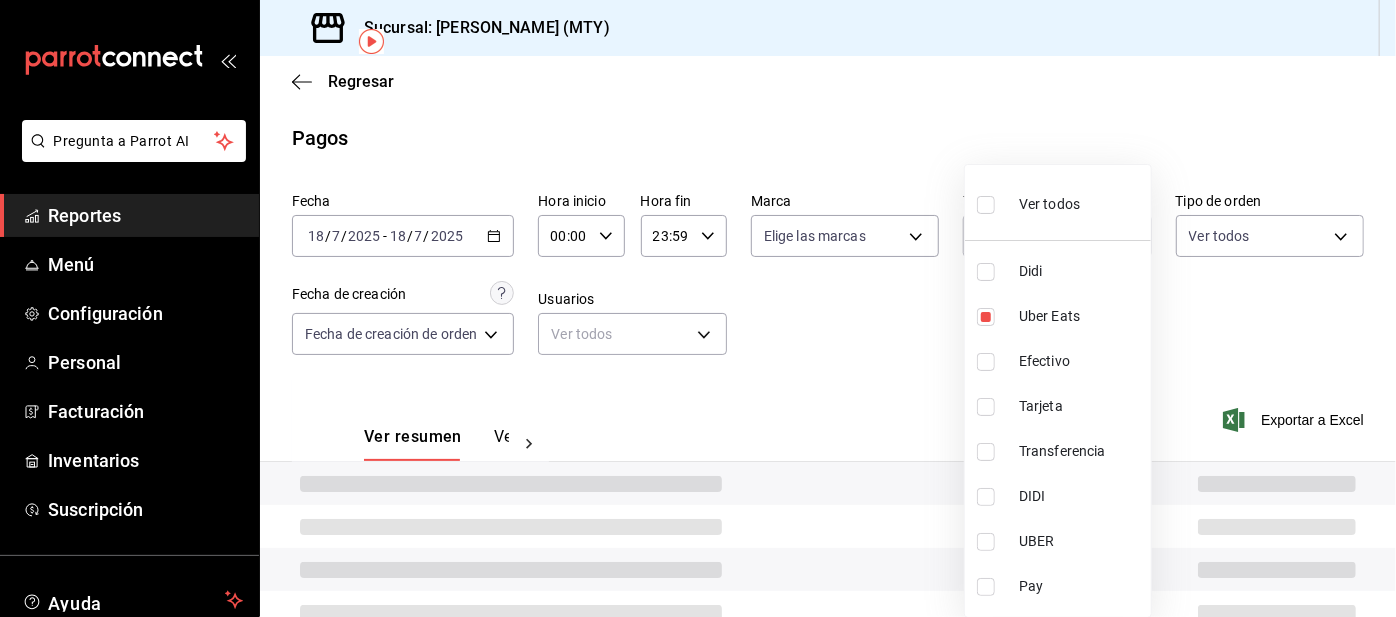 type on "3386c666-a0b3-47d5-beef-c54dce93463a" 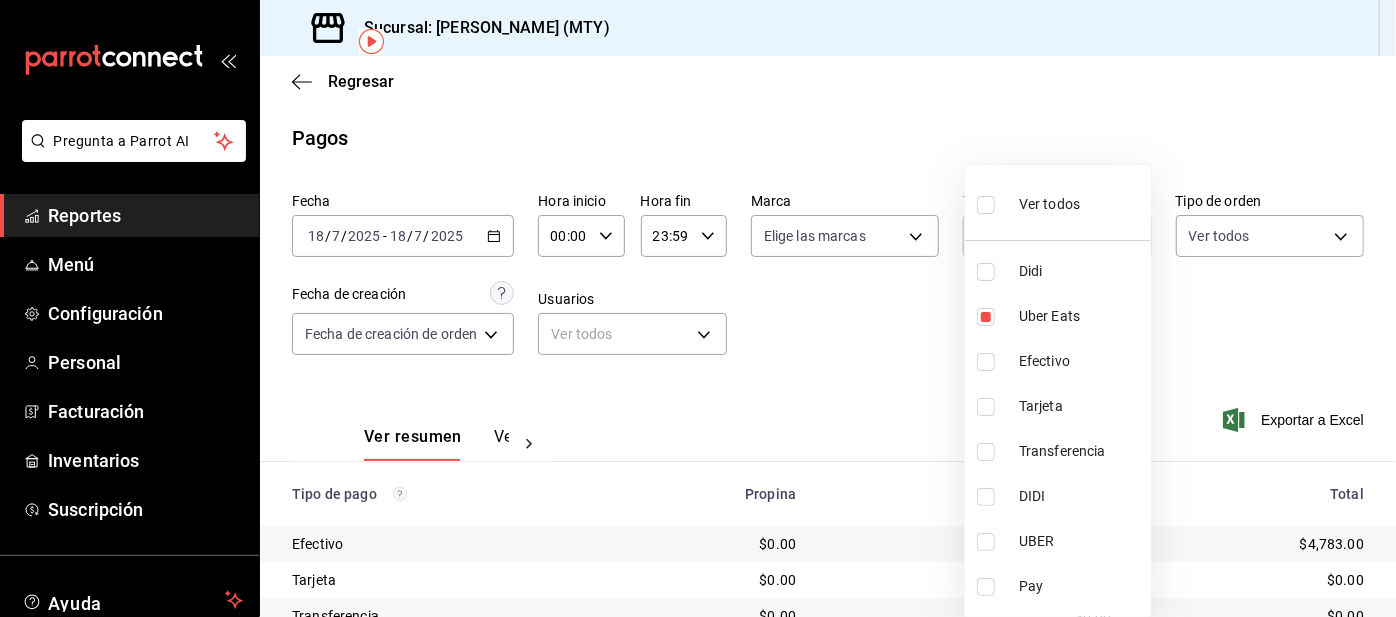 click at bounding box center [698, 308] 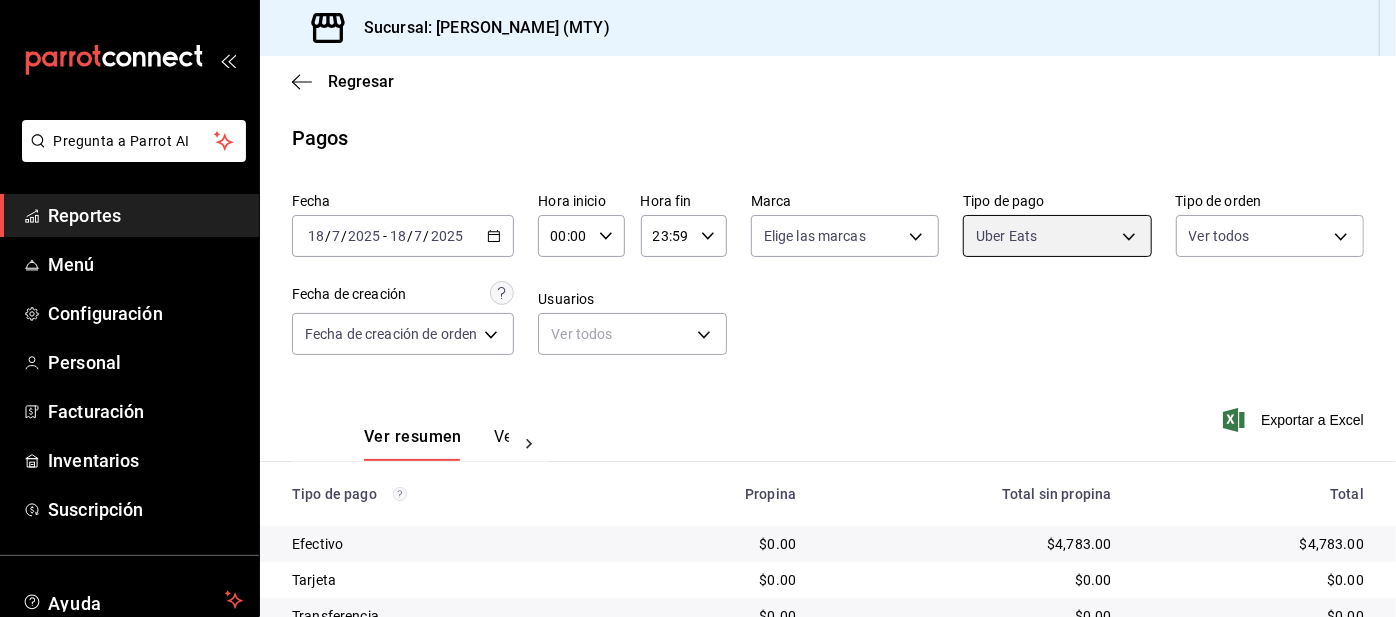 scroll, scrollTop: 168, scrollLeft: 0, axis: vertical 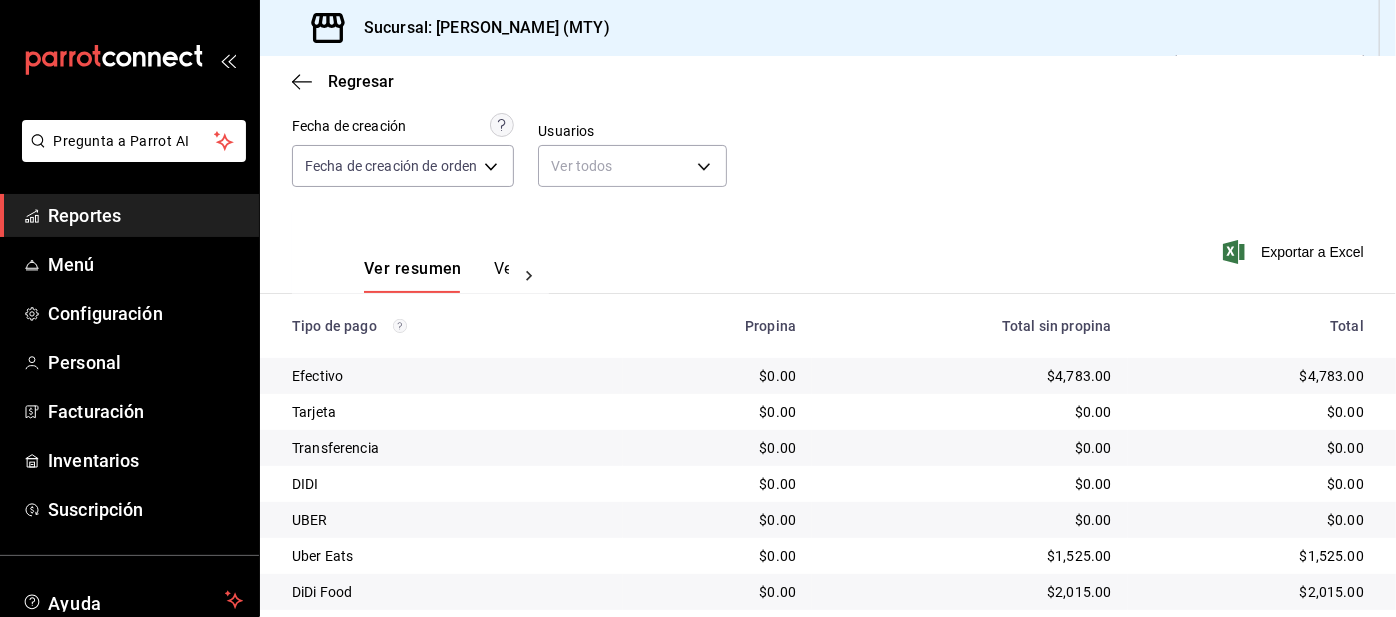 click on "Configuración" at bounding box center [129, 313] 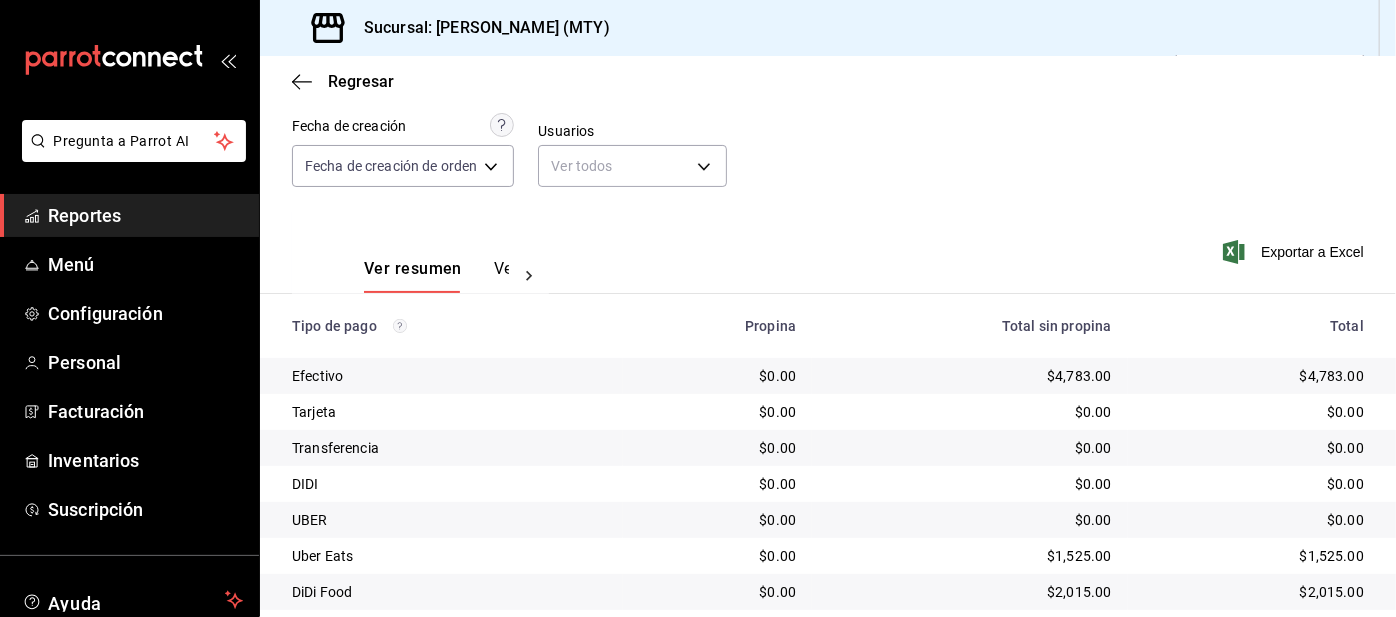 scroll, scrollTop: 0, scrollLeft: 0, axis: both 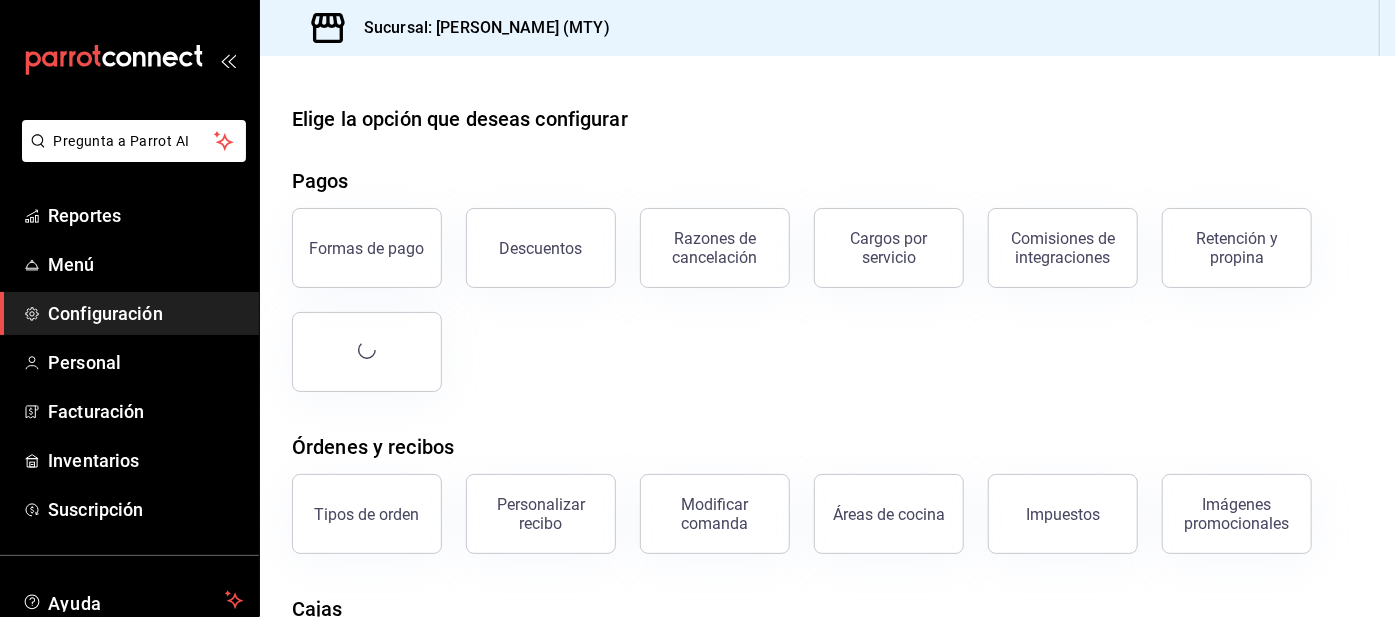 click on "Retención y propina" at bounding box center [1237, 248] 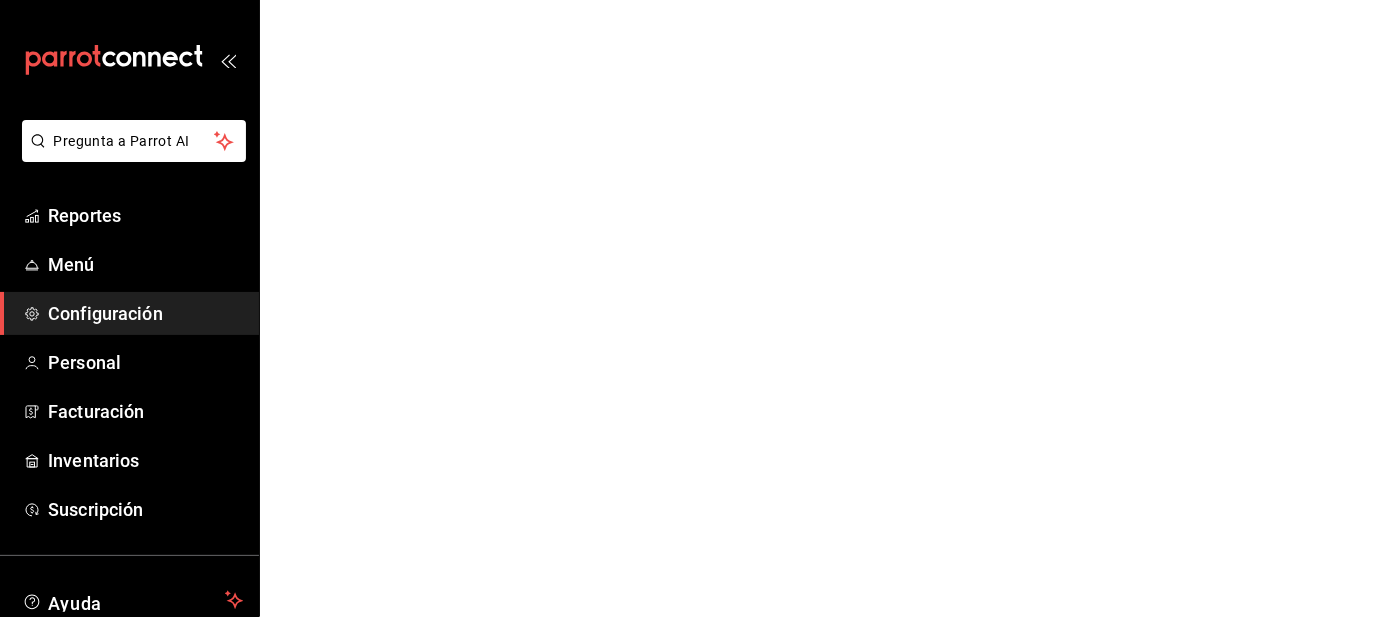 click on "Pregunta a Parrot AI Reportes   Menú   Configuración   Personal   Facturación   Inventarios   Suscripción   Ayuda Recomienda Parrot   [PERSON_NAME]   Sugerir nueva función   GANA 1 MES GRATIS EN TU SUSCRIPCIÓN AQUÍ ¿Recuerdas cómo empezó tu restaurante?
[DATE] puedes ayudar a un colega a tener el mismo cambio que tú viviste.
Recomienda Parrot directamente desde tu Portal Administrador.
Es fácil y rápido.
🎁 Por cada restaurante que se una, ganas 1 mes gratis. Ver video tutorial Ir a video Pregunta a Parrot AI Reportes   Menú   Configuración   Personal   Facturación   Inventarios   Suscripción   Ayuda Recomienda Parrot   [PERSON_NAME]   Sugerir nueva función   Visitar centro de ayuda [PHONE_NUMBER] [EMAIL_ADDRESS][DOMAIN_NAME] Visitar centro de ayuda [PHONE_NUMBER] [EMAIL_ADDRESS][DOMAIN_NAME]" at bounding box center (698, 0) 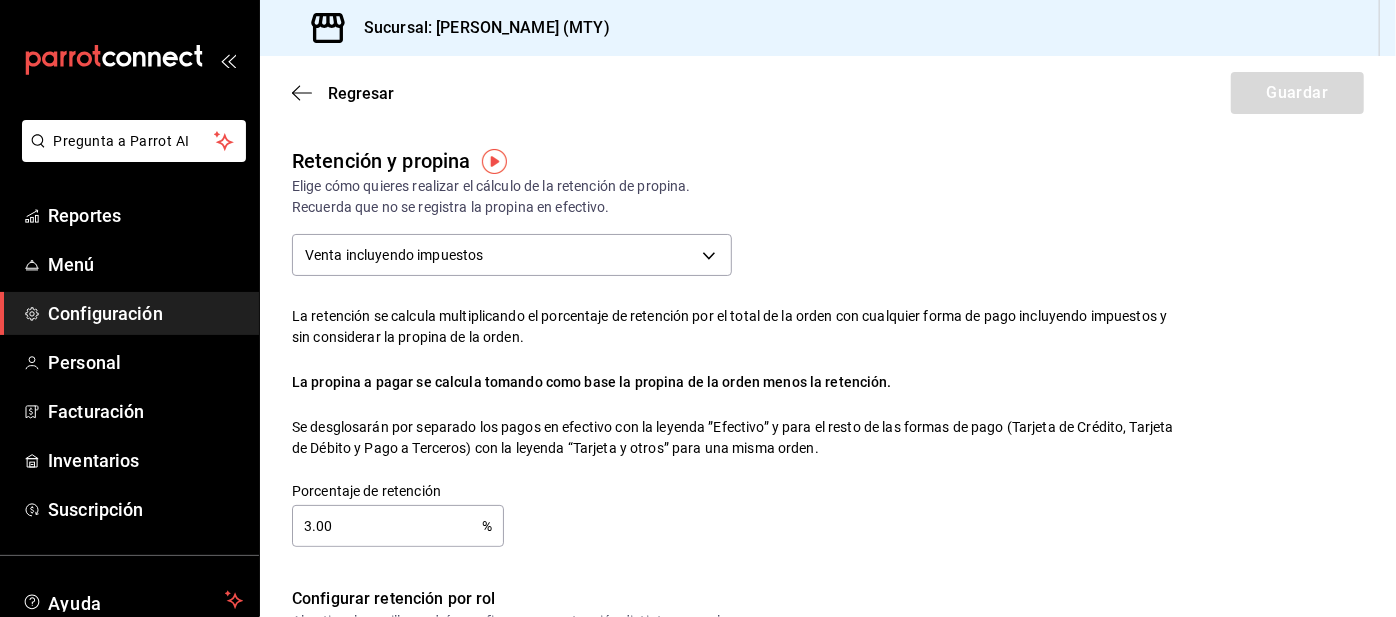 checkbox on "true" 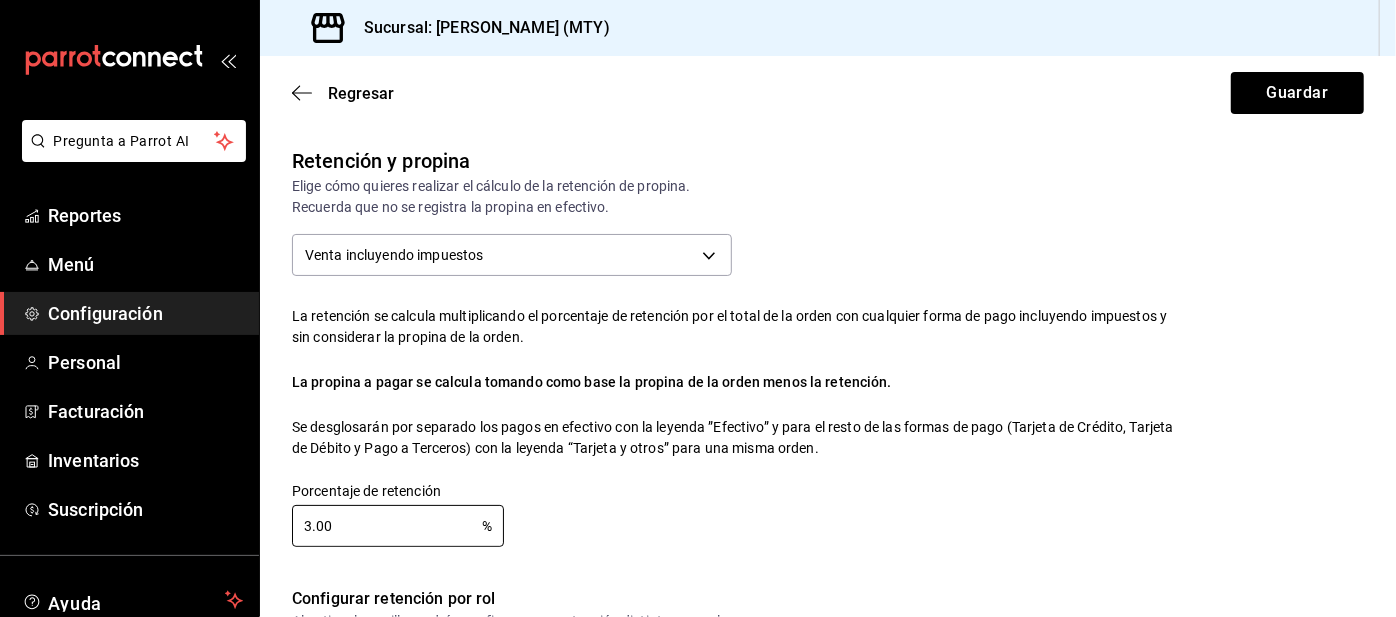 type on "3.00" 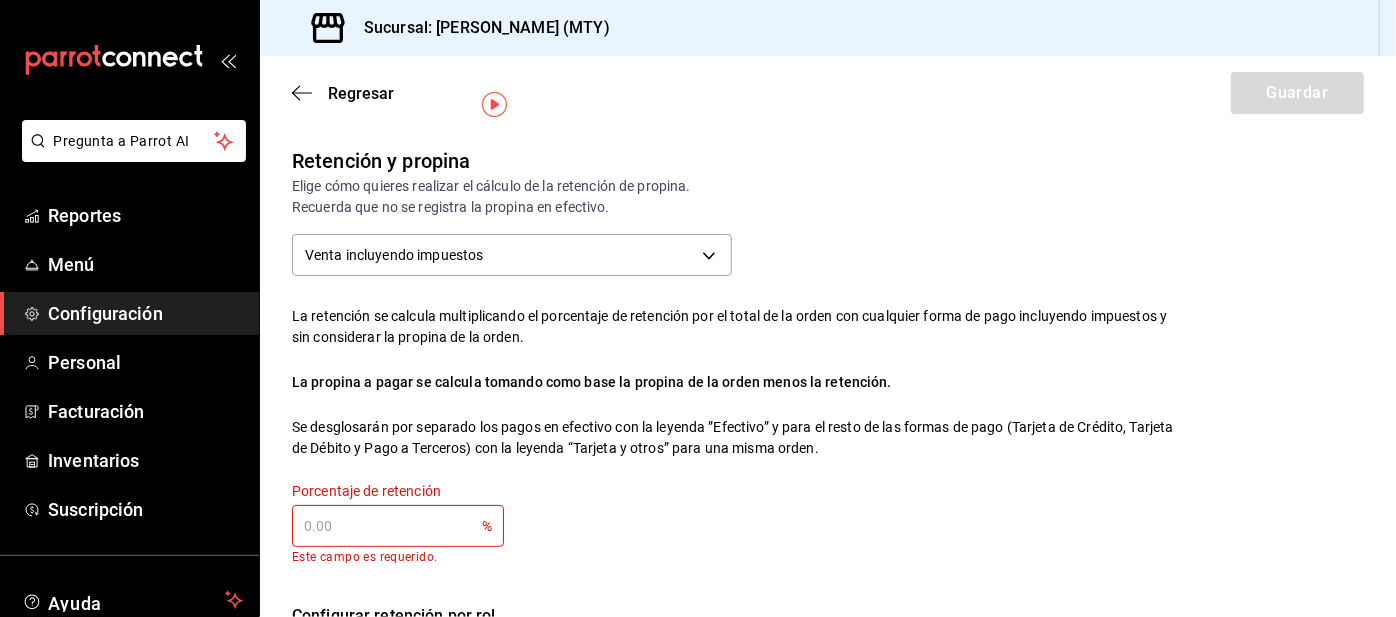 scroll, scrollTop: 56, scrollLeft: 0, axis: vertical 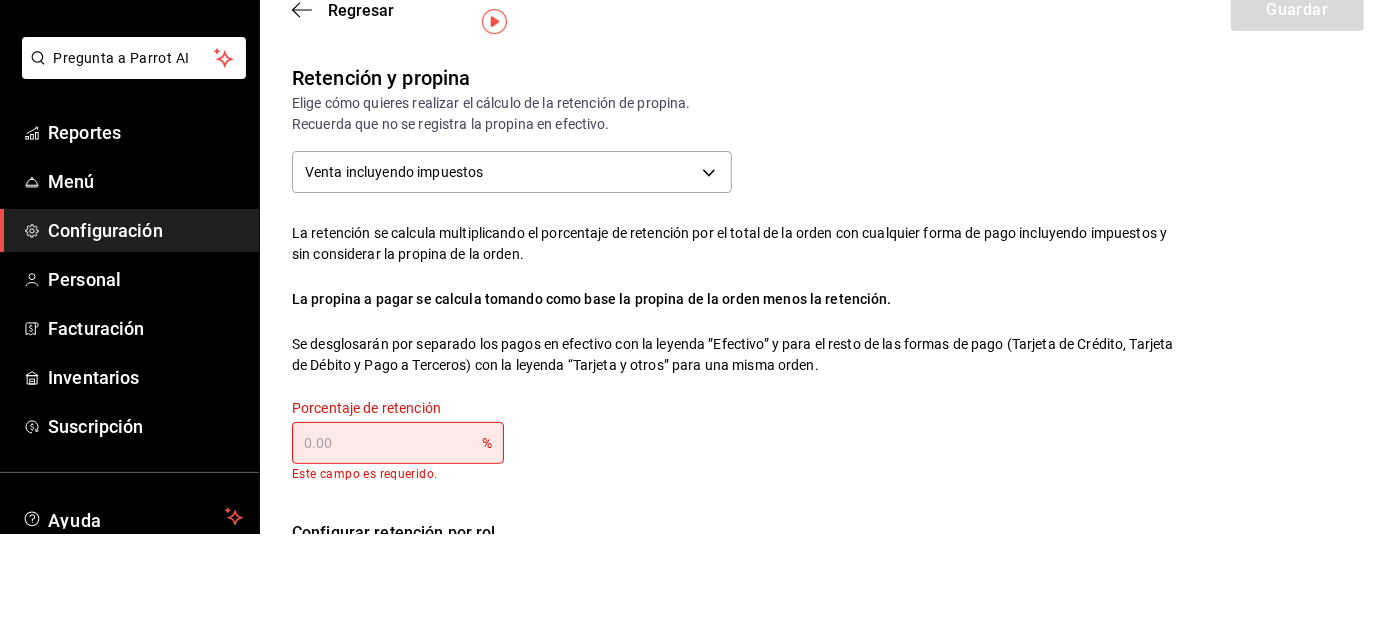 type 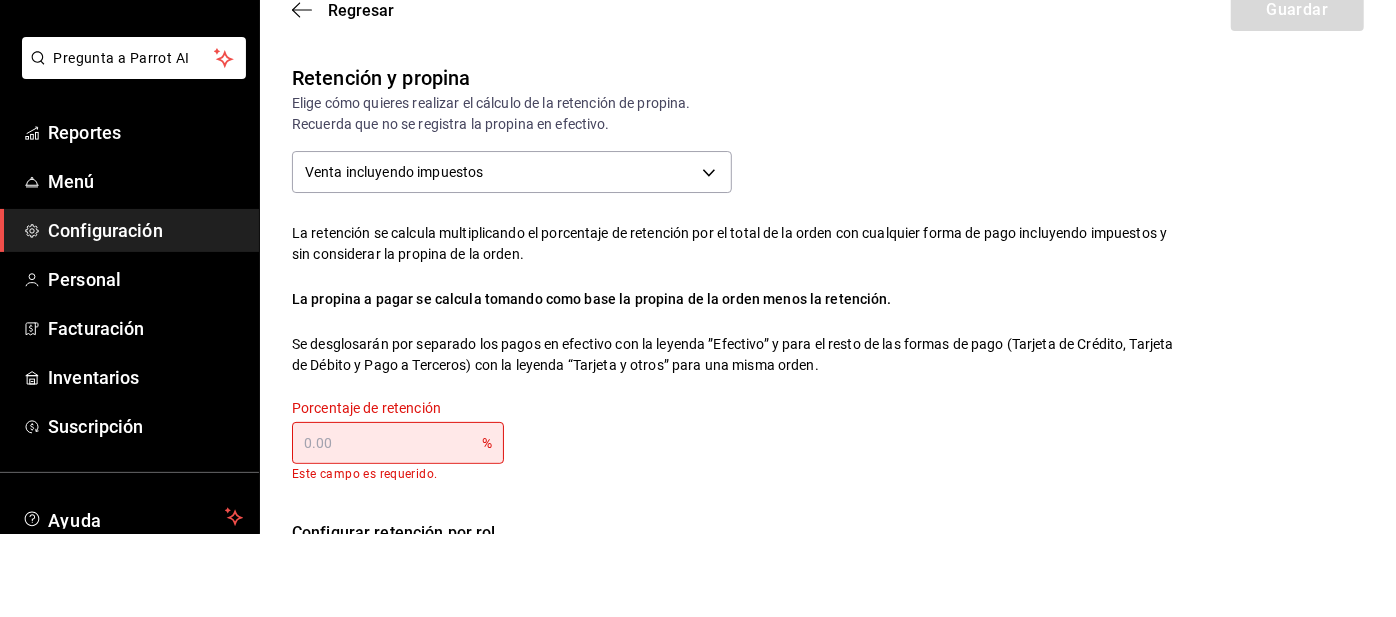 scroll, scrollTop: 96, scrollLeft: 0, axis: vertical 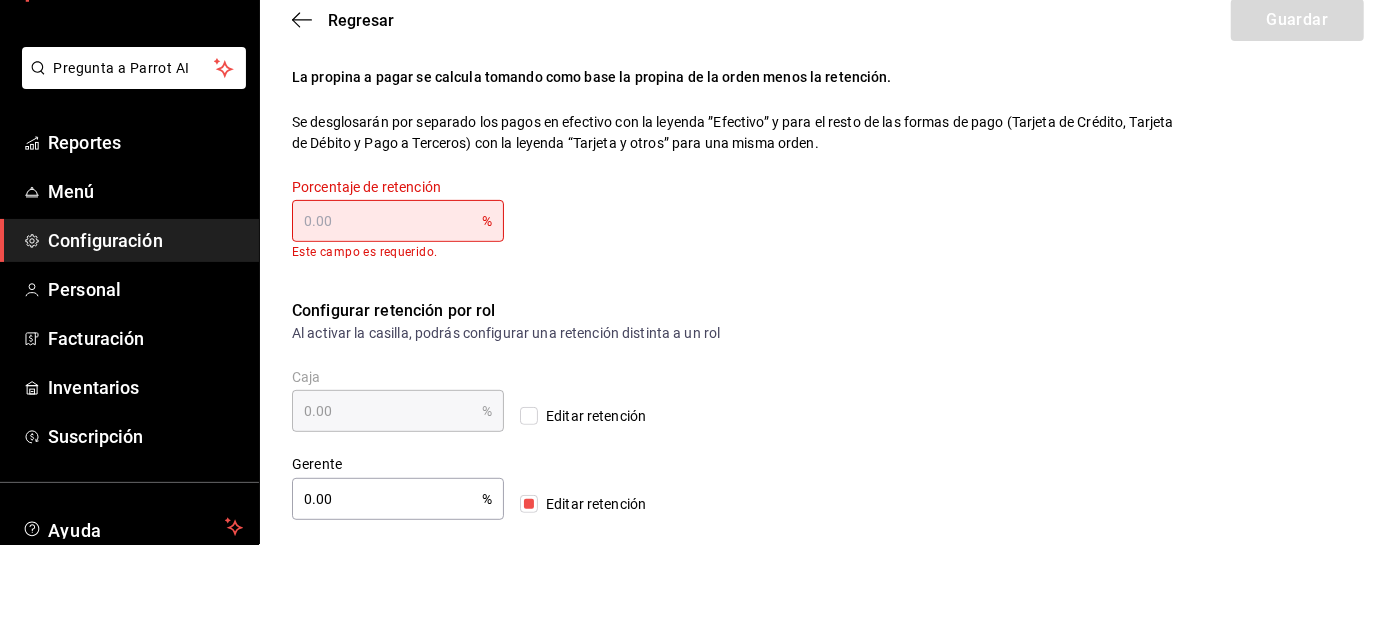 type on "4.00" 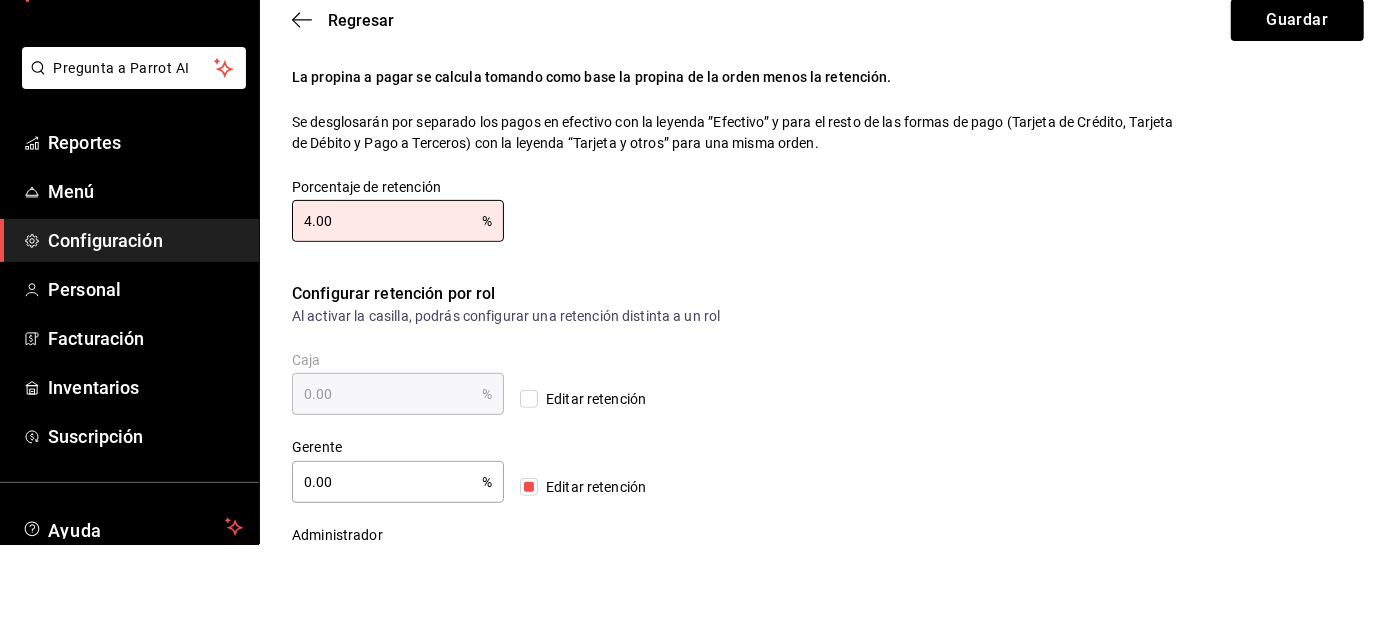 type on "4.00" 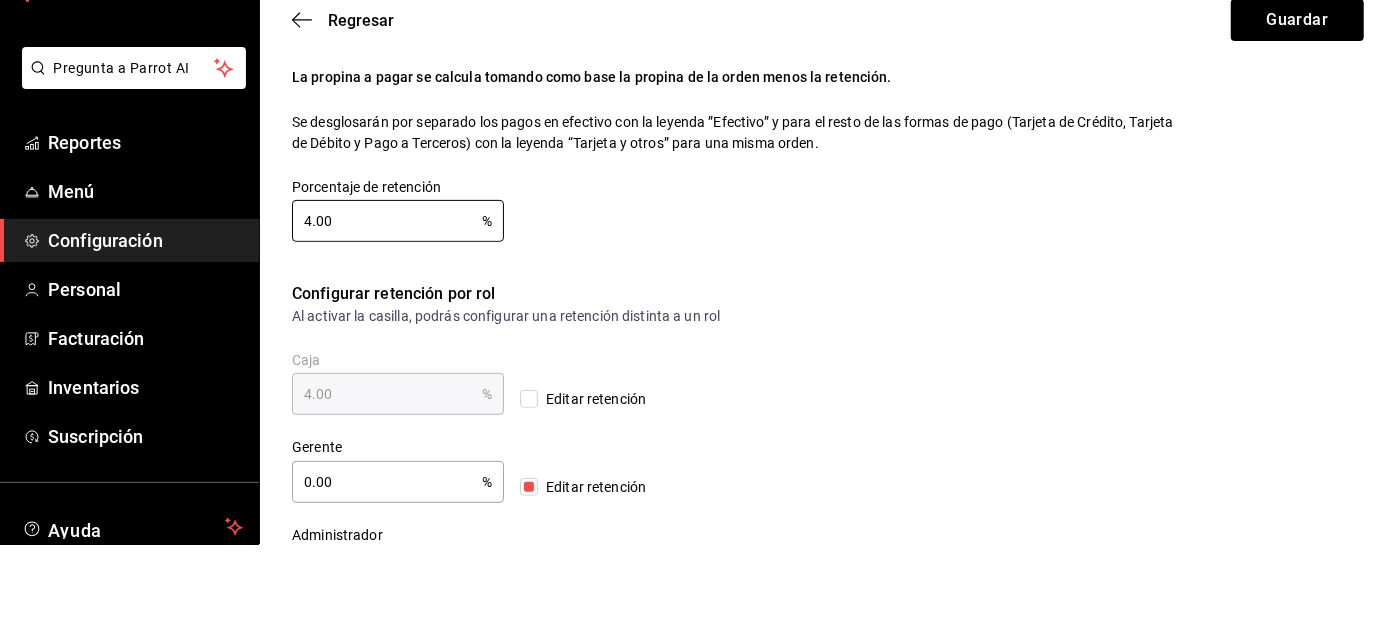 scroll, scrollTop: 214, scrollLeft: 0, axis: vertical 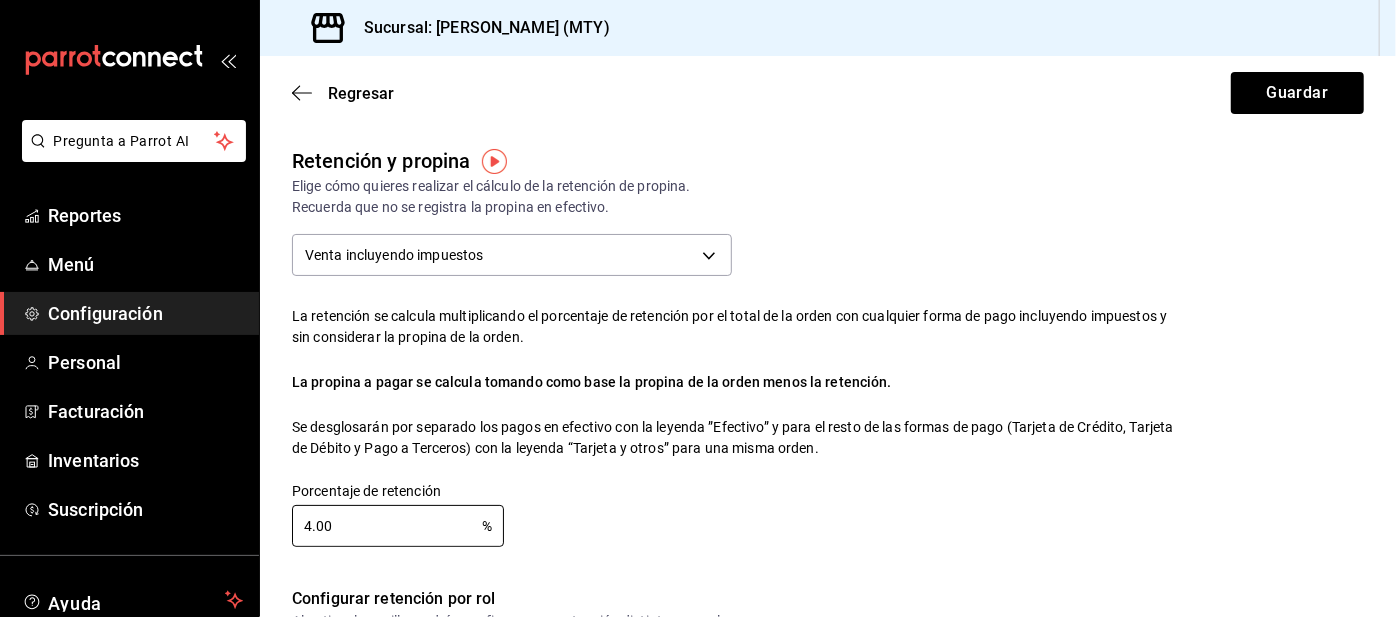 type on "4.00" 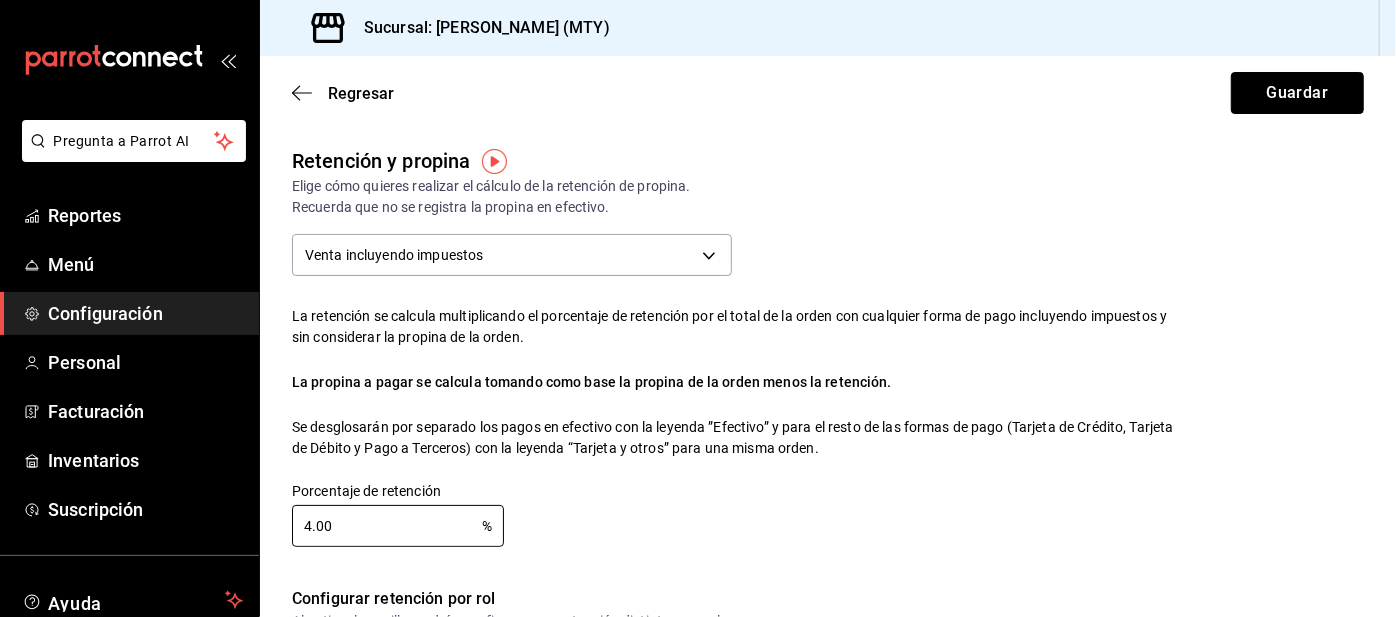 click on "Guardar" at bounding box center (1297, 93) 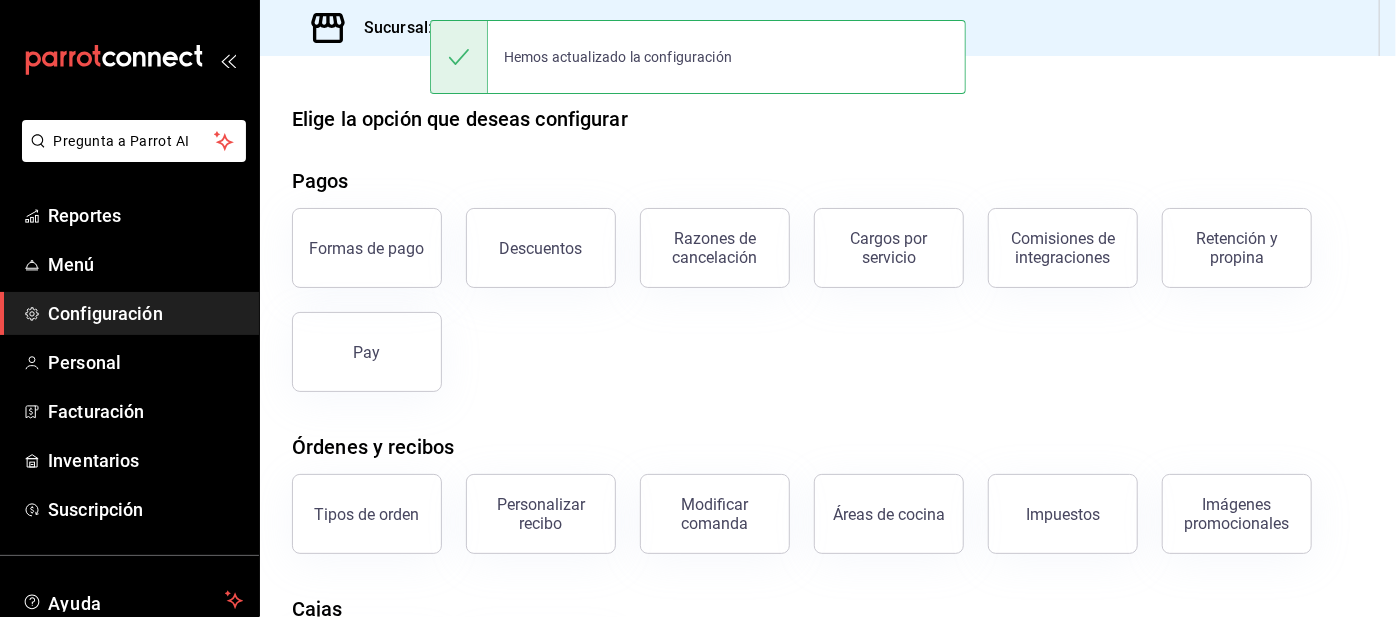 click on "Reportes" at bounding box center (145, 215) 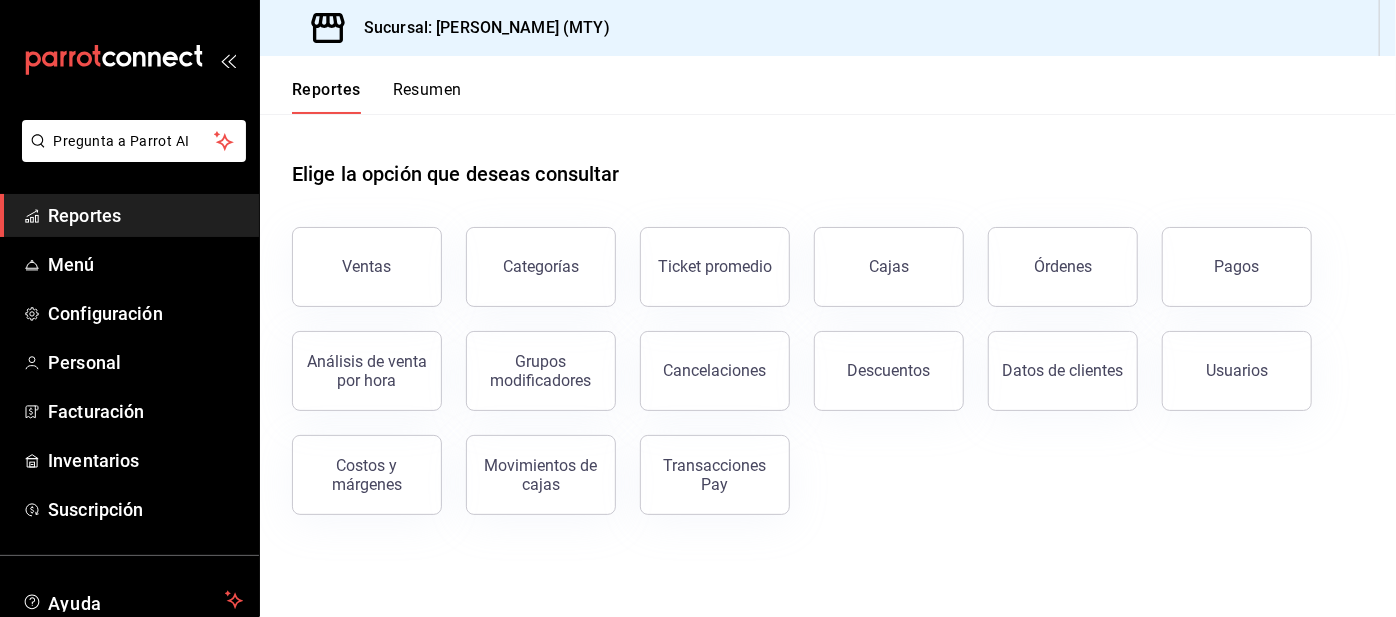 click on "Resumen" at bounding box center [427, 97] 